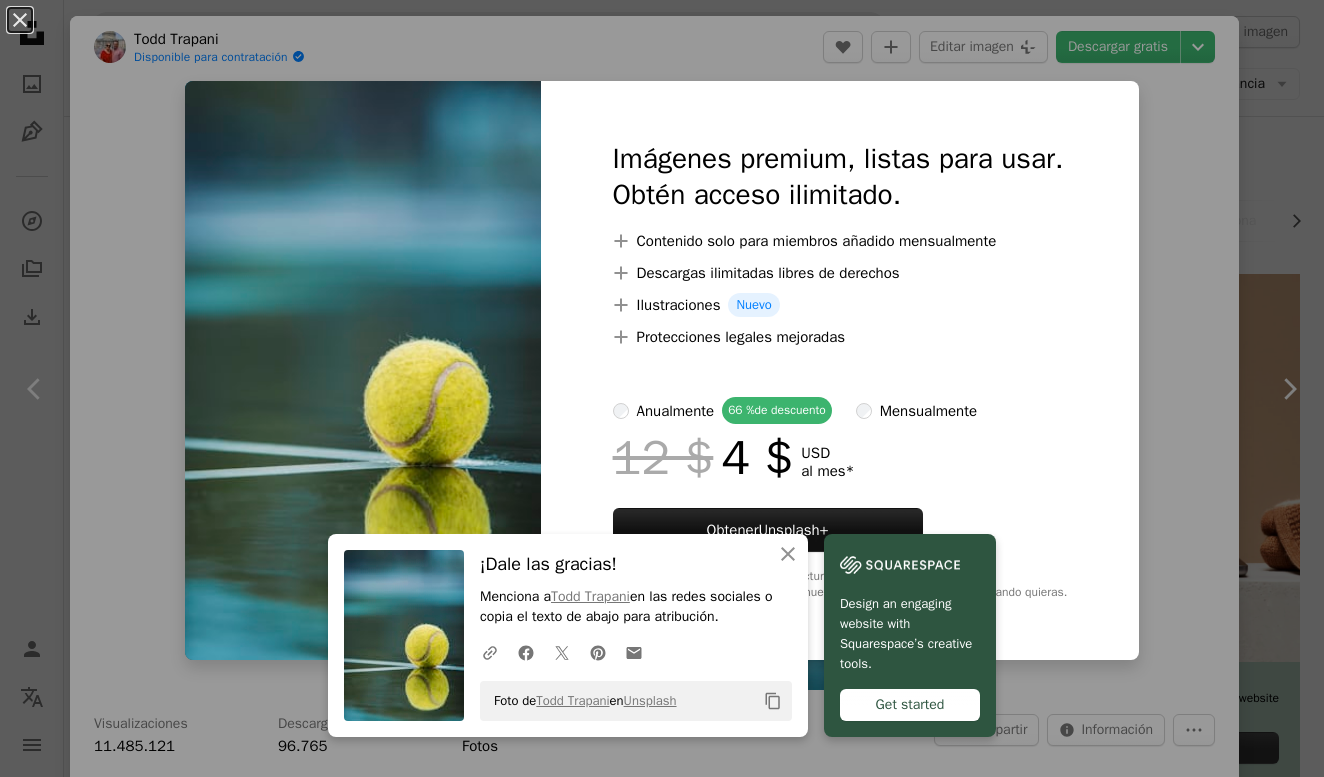 scroll, scrollTop: 804, scrollLeft: 0, axis: vertical 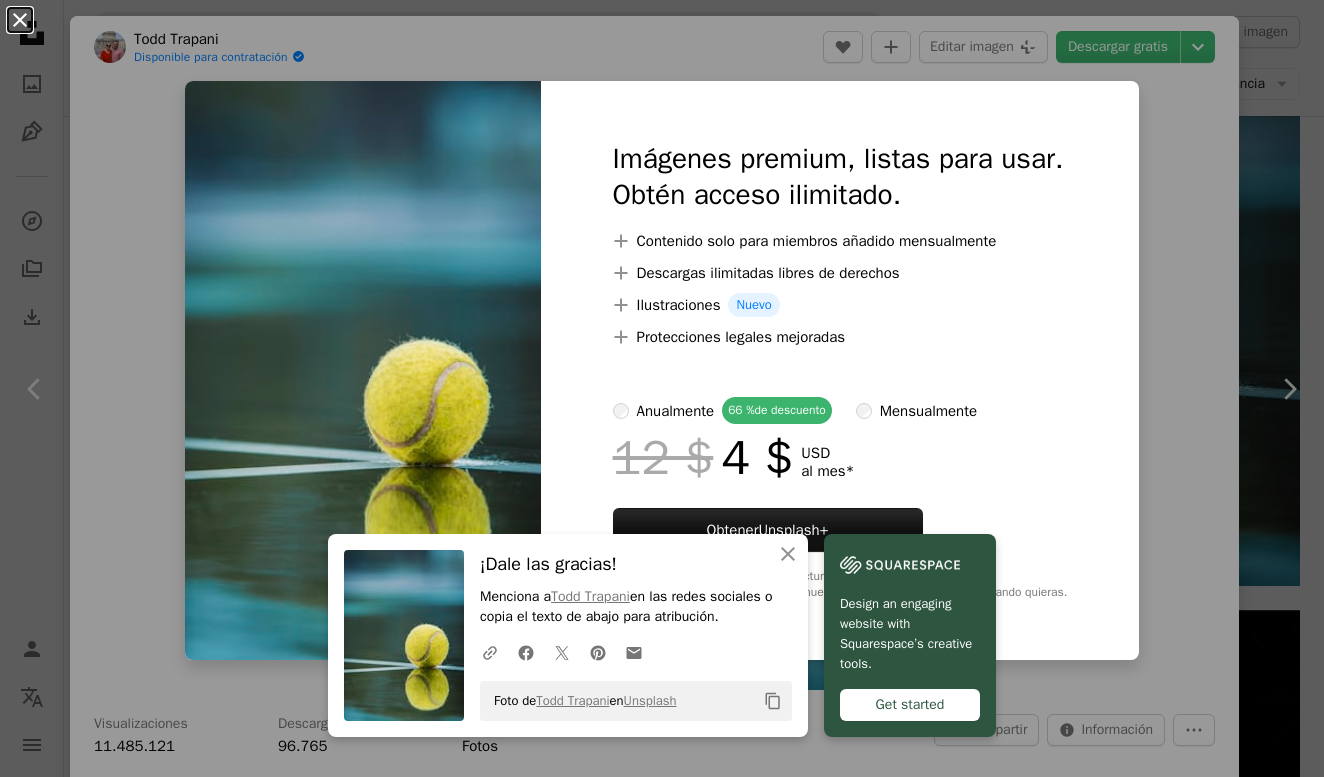 click on "An X shape" at bounding box center (20, 20) 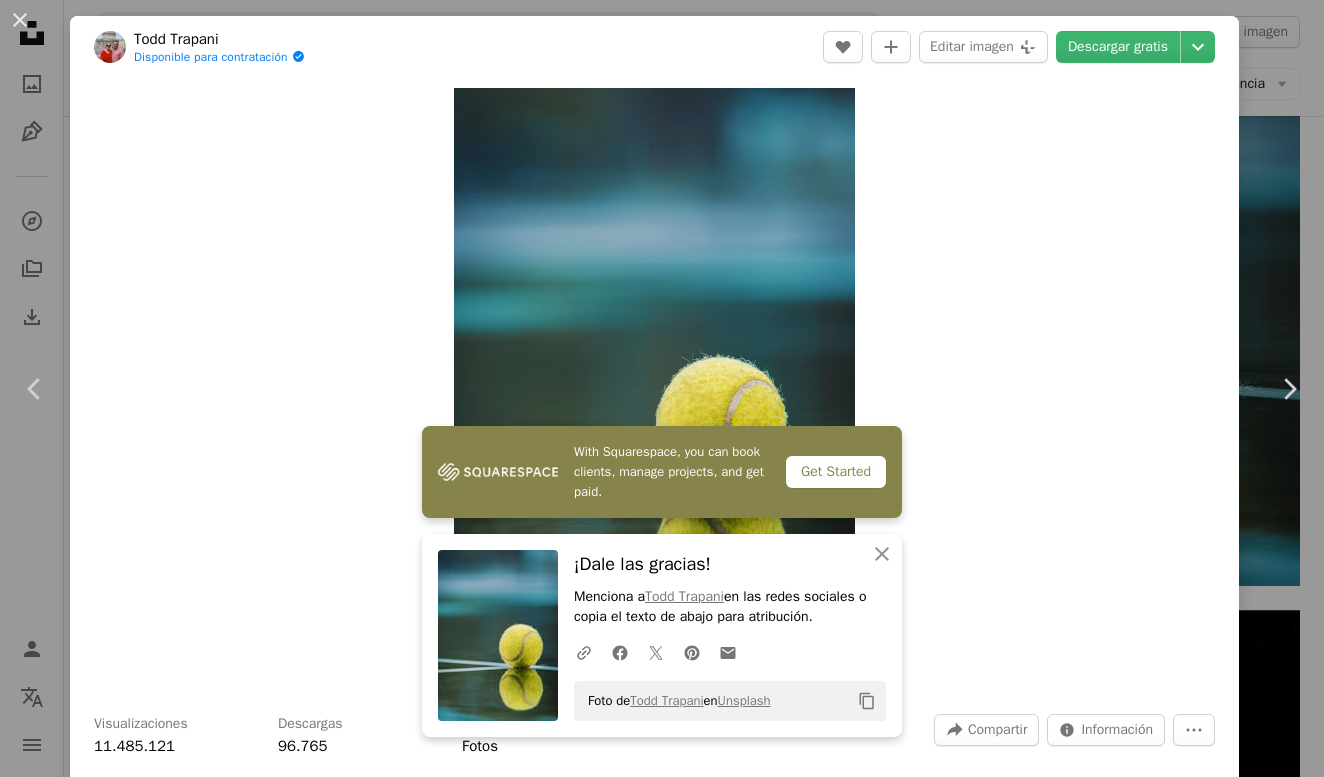 click on "An X shape" at bounding box center [20, 20] 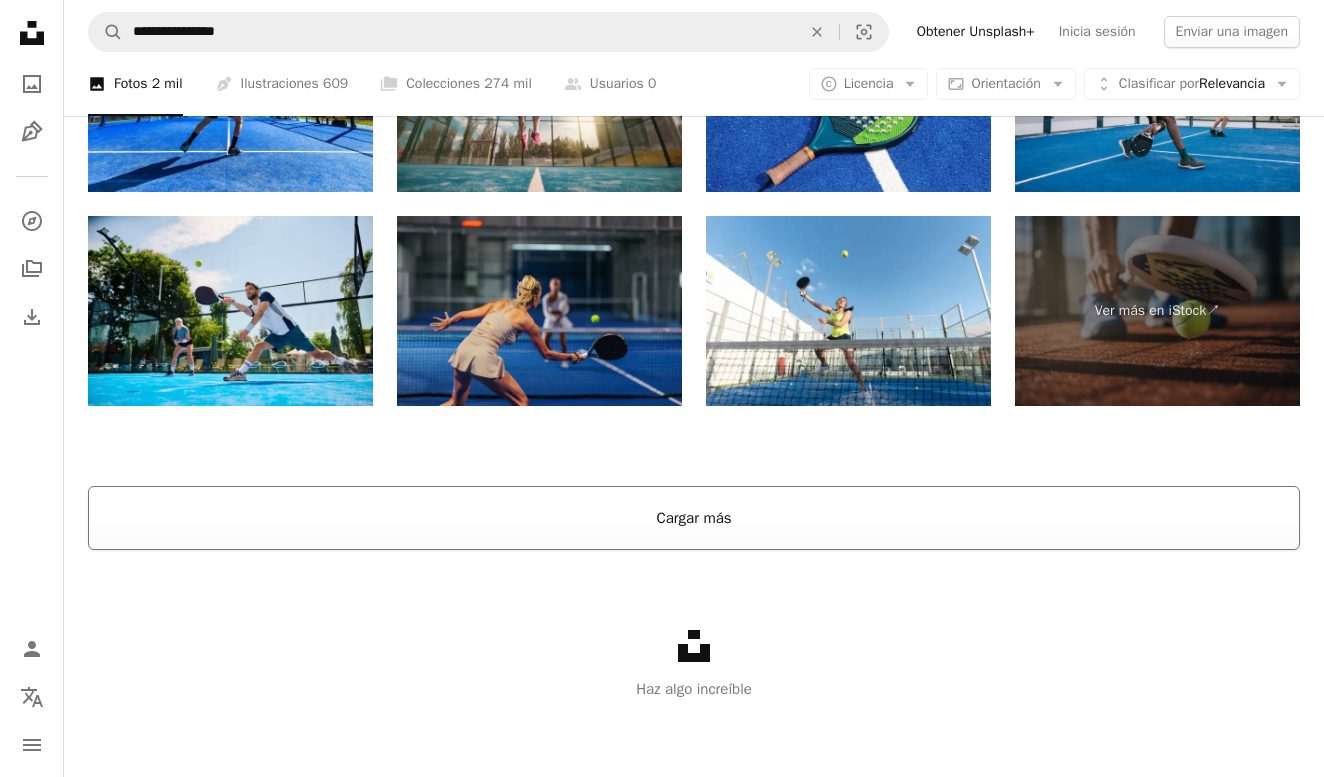 click on "Cargar más" at bounding box center [694, 518] 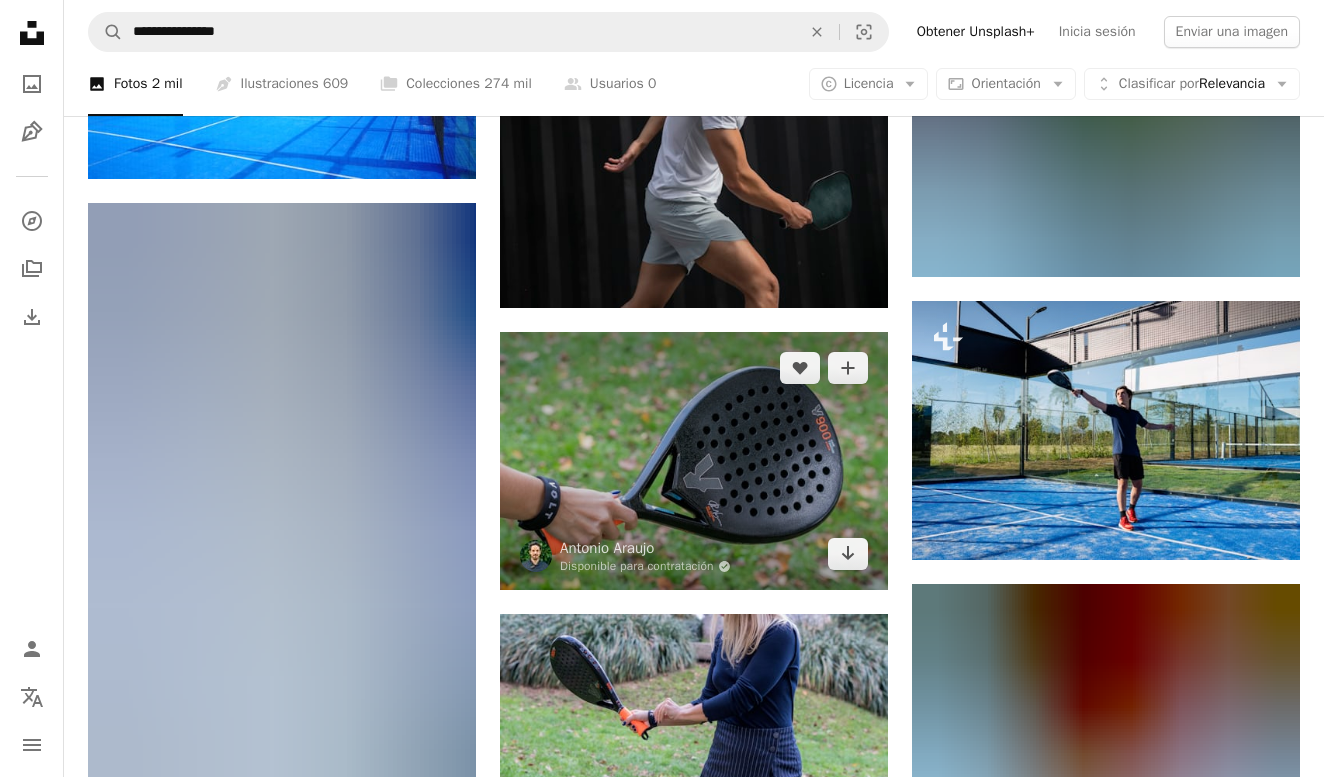 scroll, scrollTop: 3206, scrollLeft: 0, axis: vertical 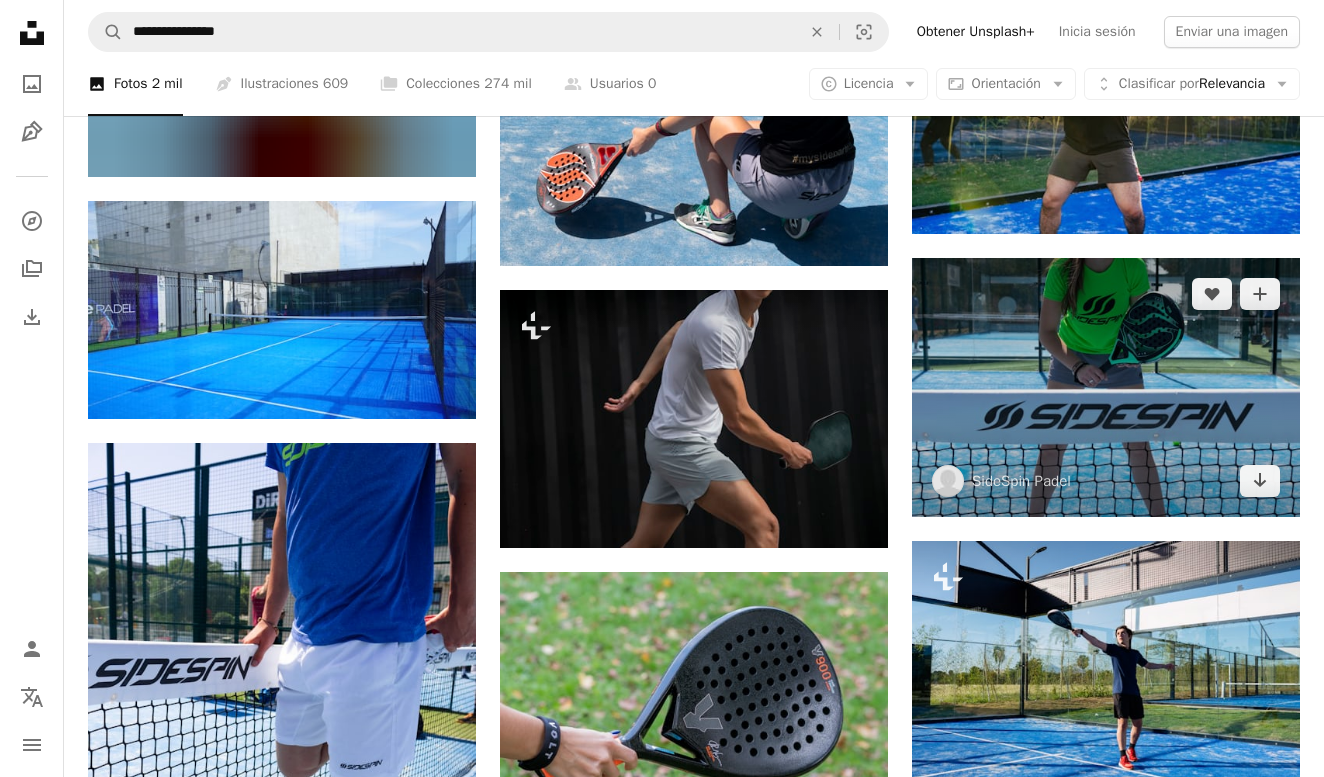 click at bounding box center (1106, 387) 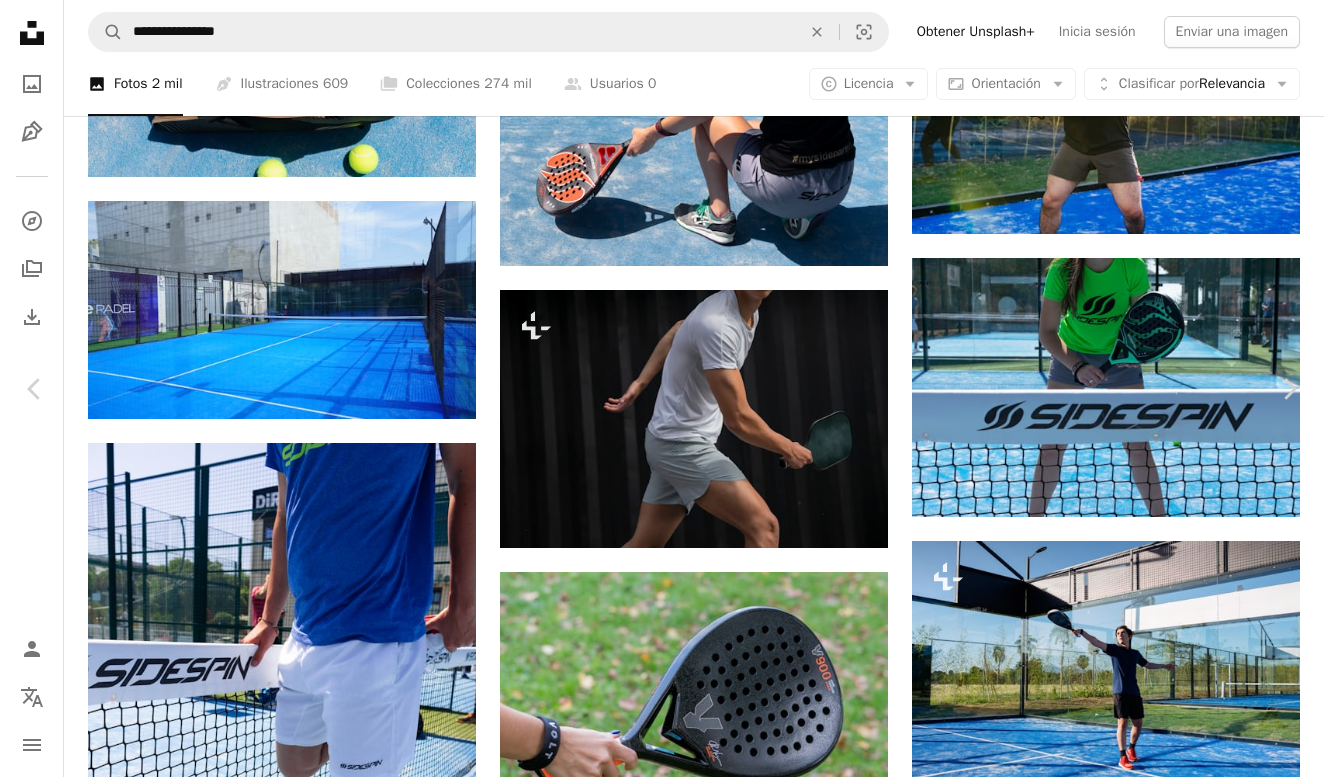 scroll, scrollTop: 4868, scrollLeft: 0, axis: vertical 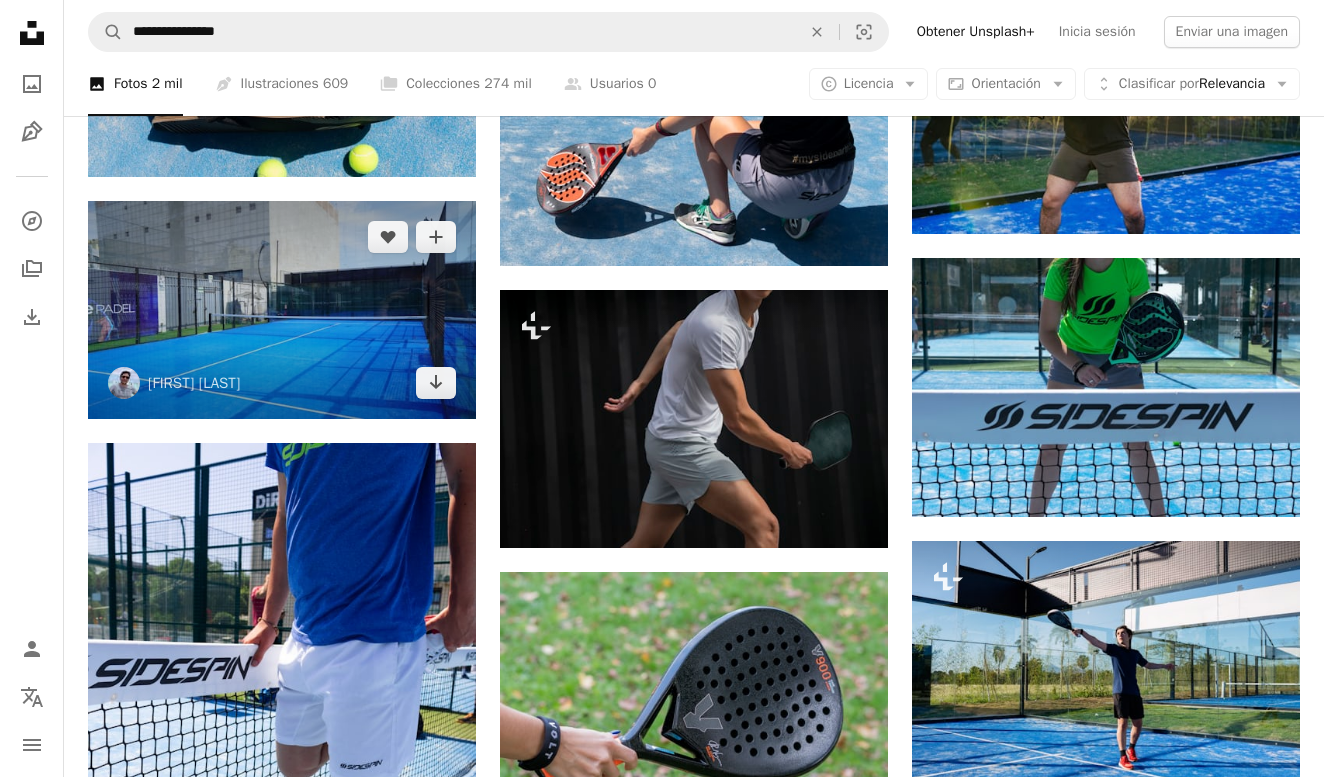 click at bounding box center [282, 310] 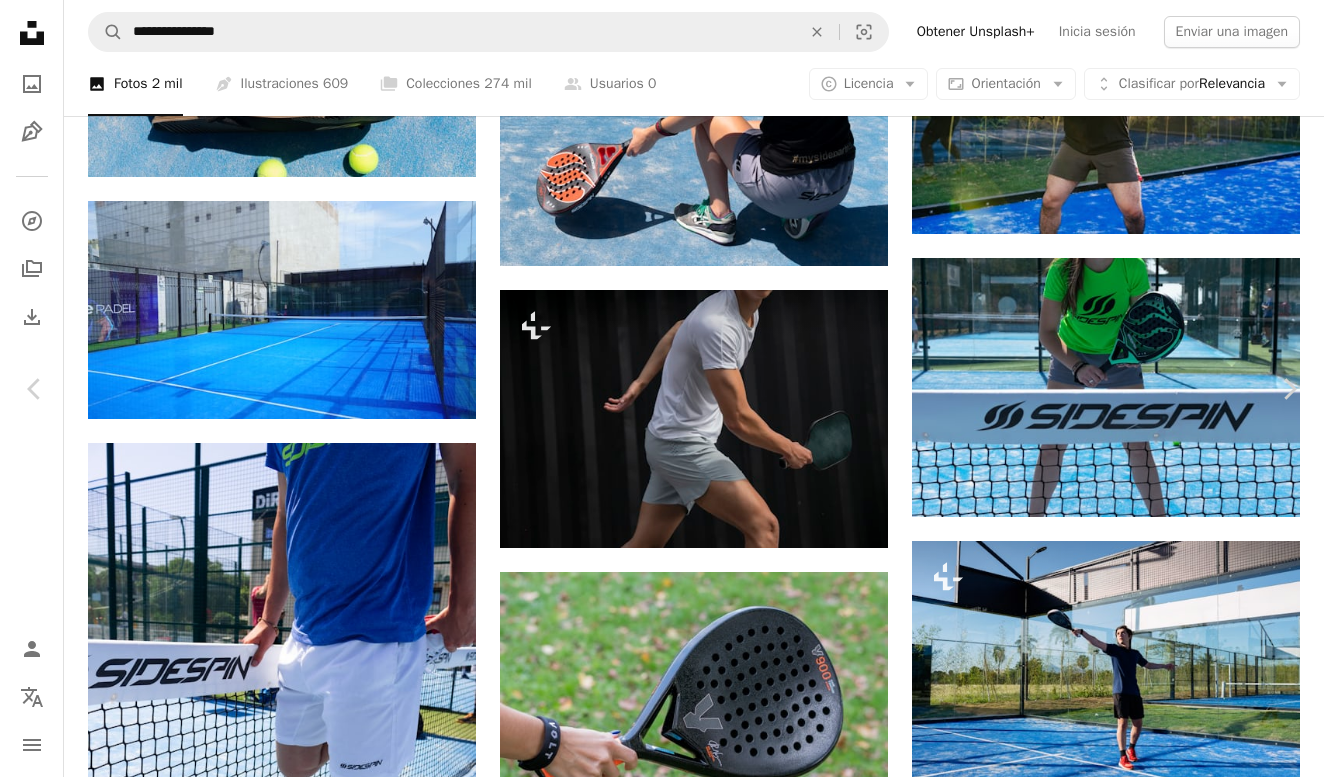 click on "An X shape" at bounding box center (20, 20) 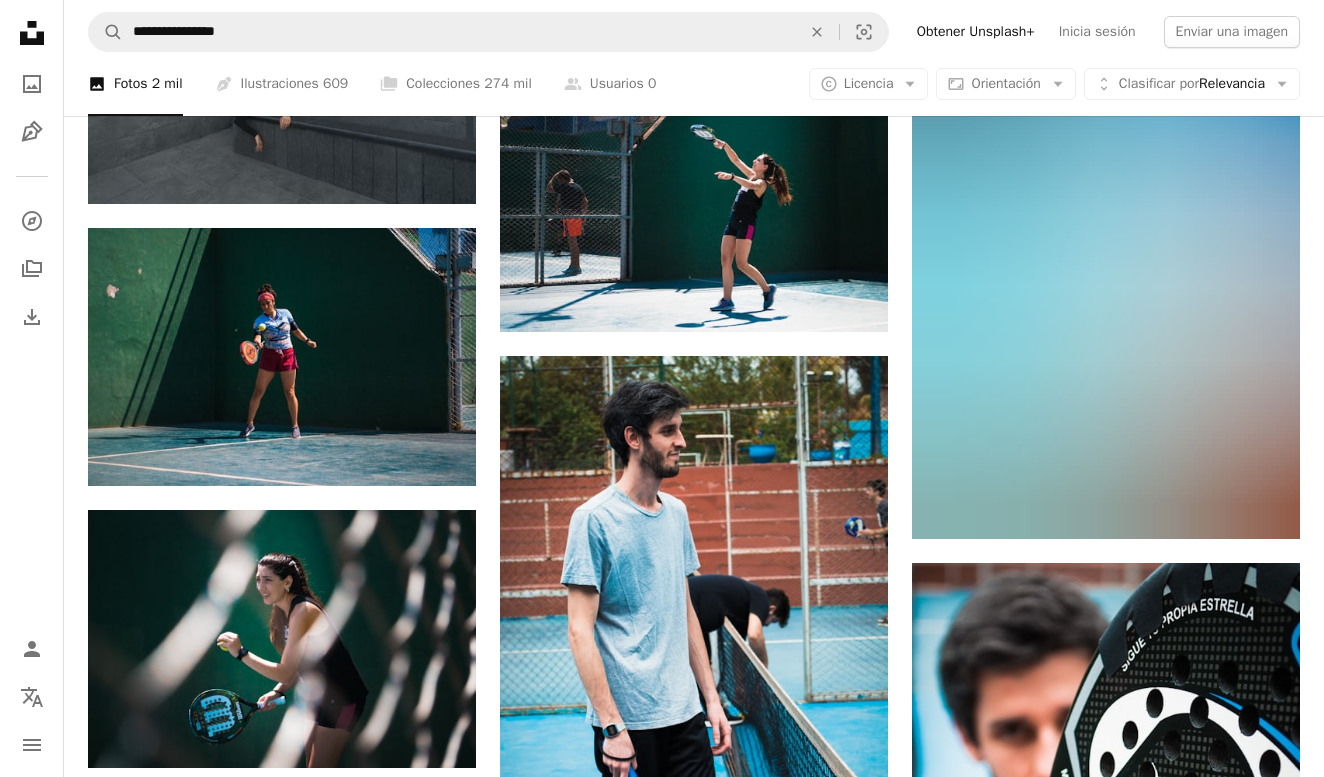 scroll, scrollTop: 14771, scrollLeft: 0, axis: vertical 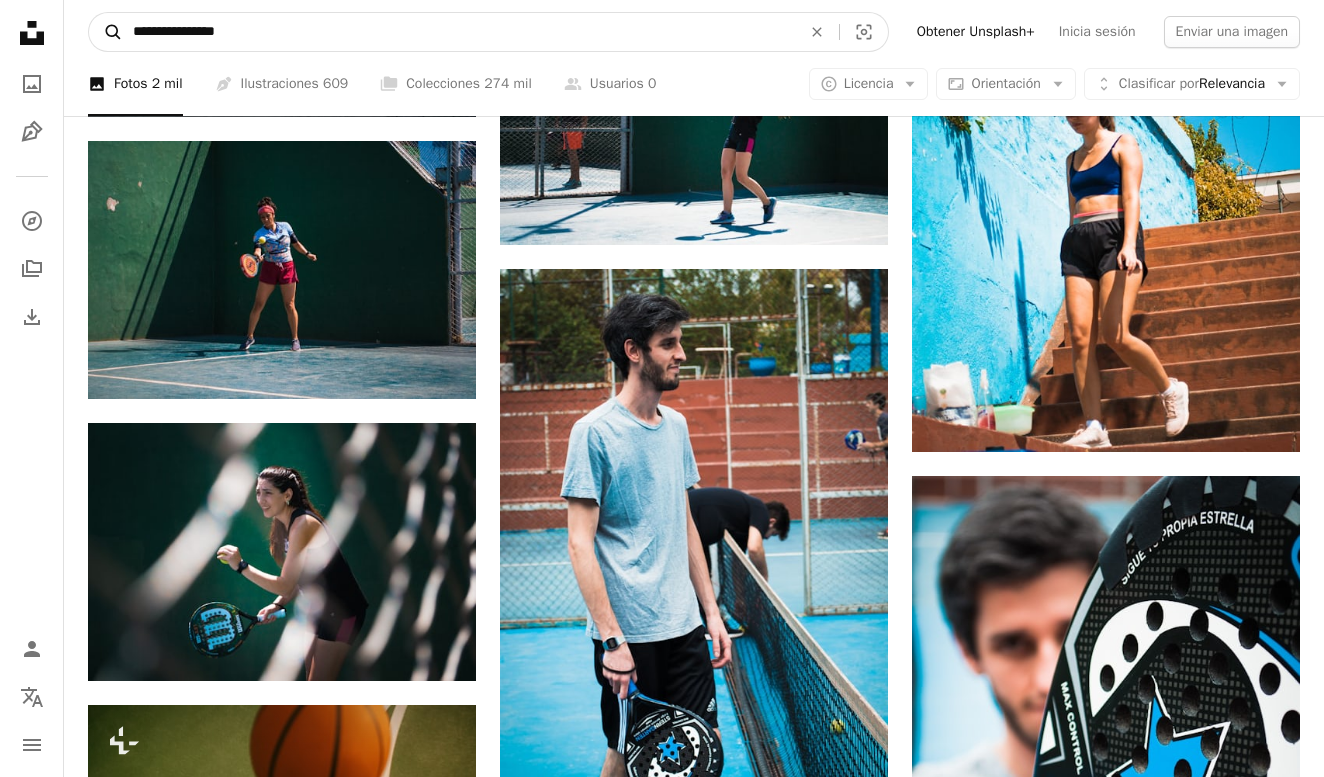 drag, startPoint x: 359, startPoint y: 41, endPoint x: 108, endPoint y: 16, distance: 252.24194 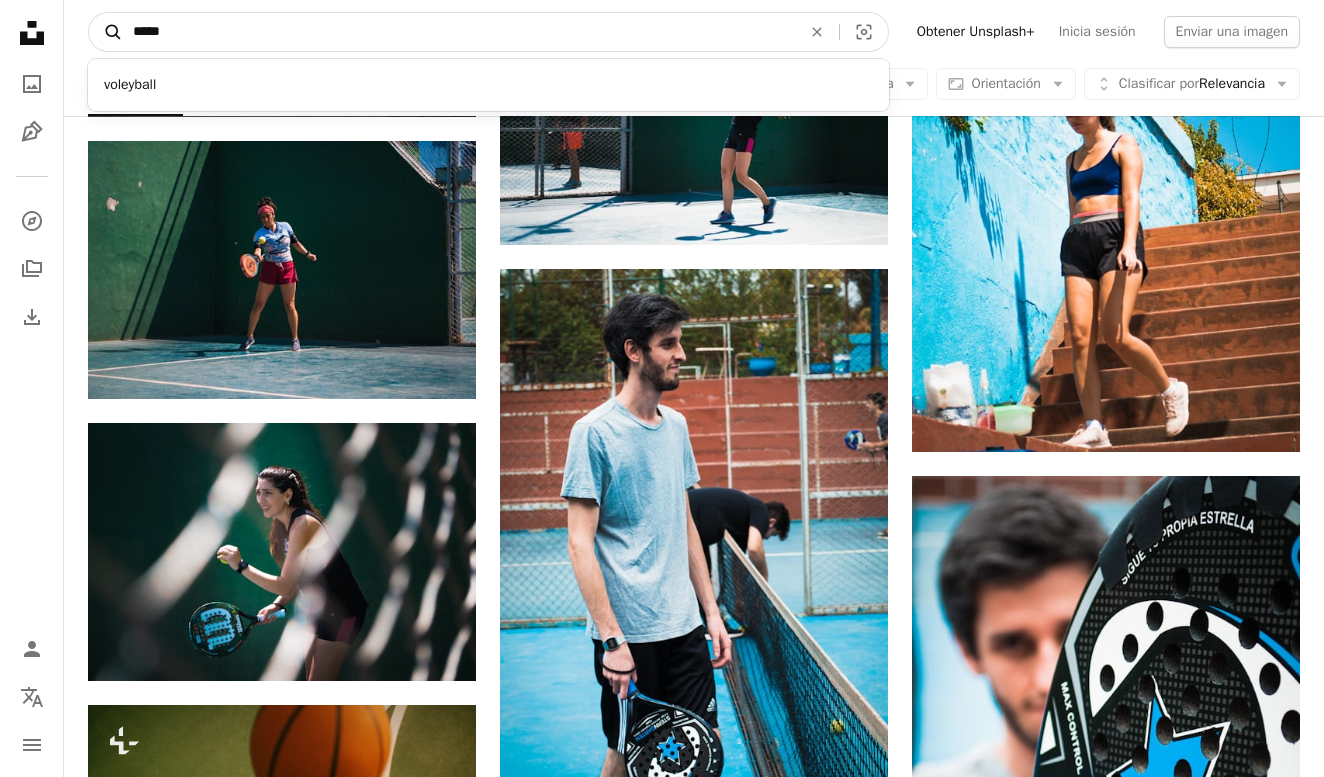 type on "*****" 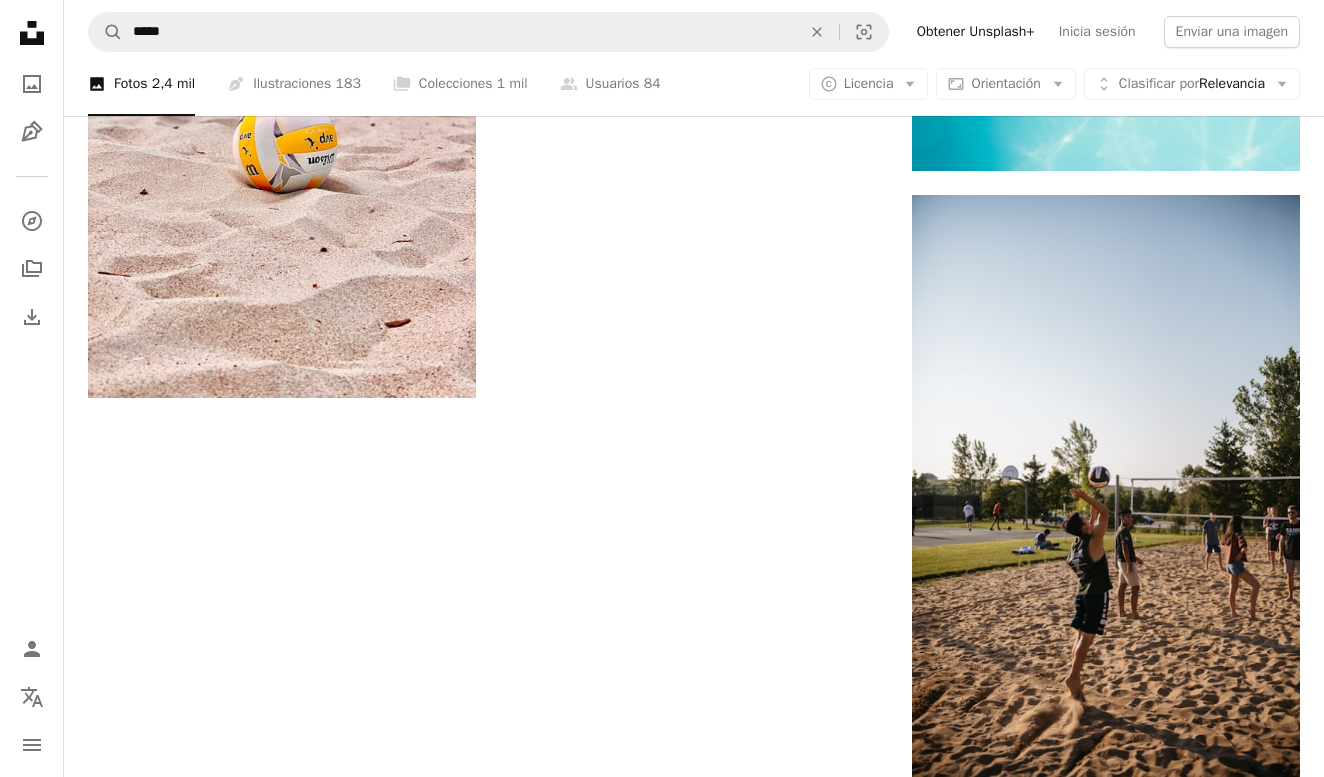 scroll, scrollTop: 0, scrollLeft: 463, axis: horizontal 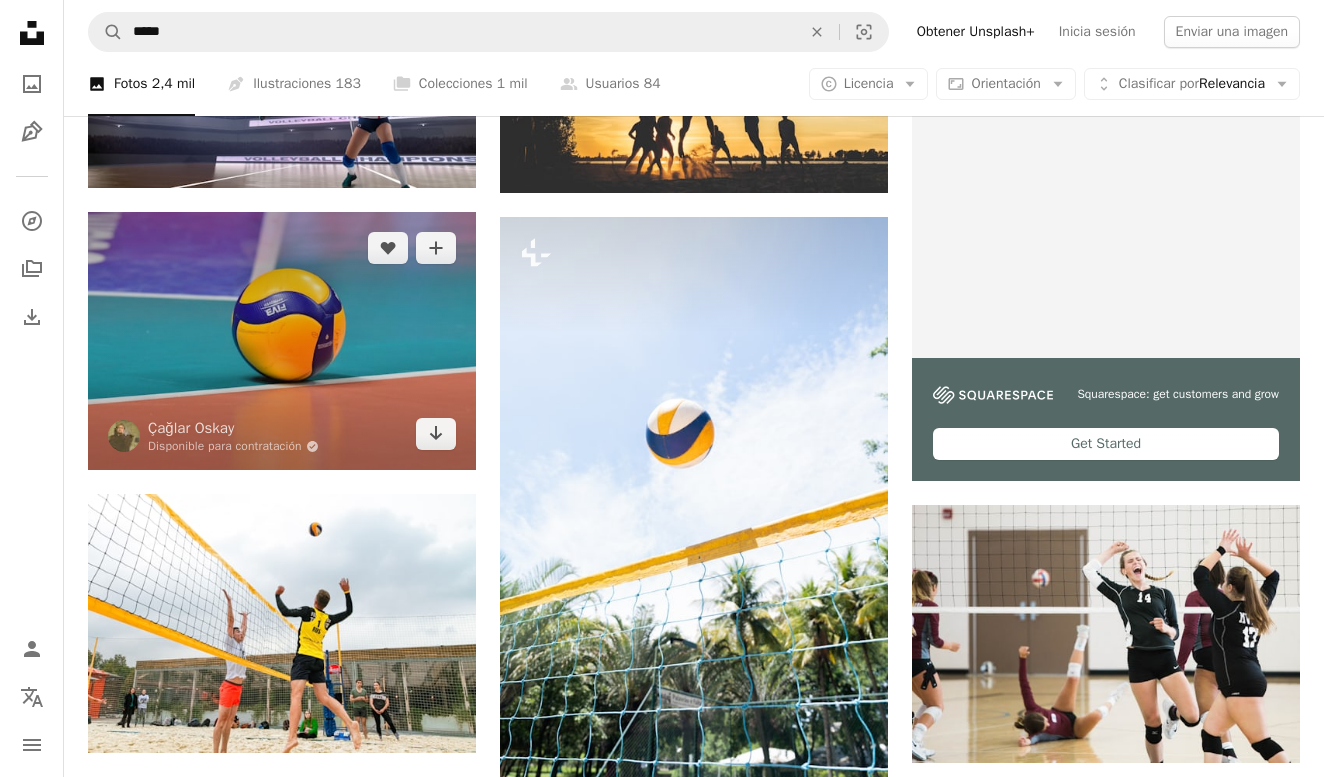 click at bounding box center (282, 341) 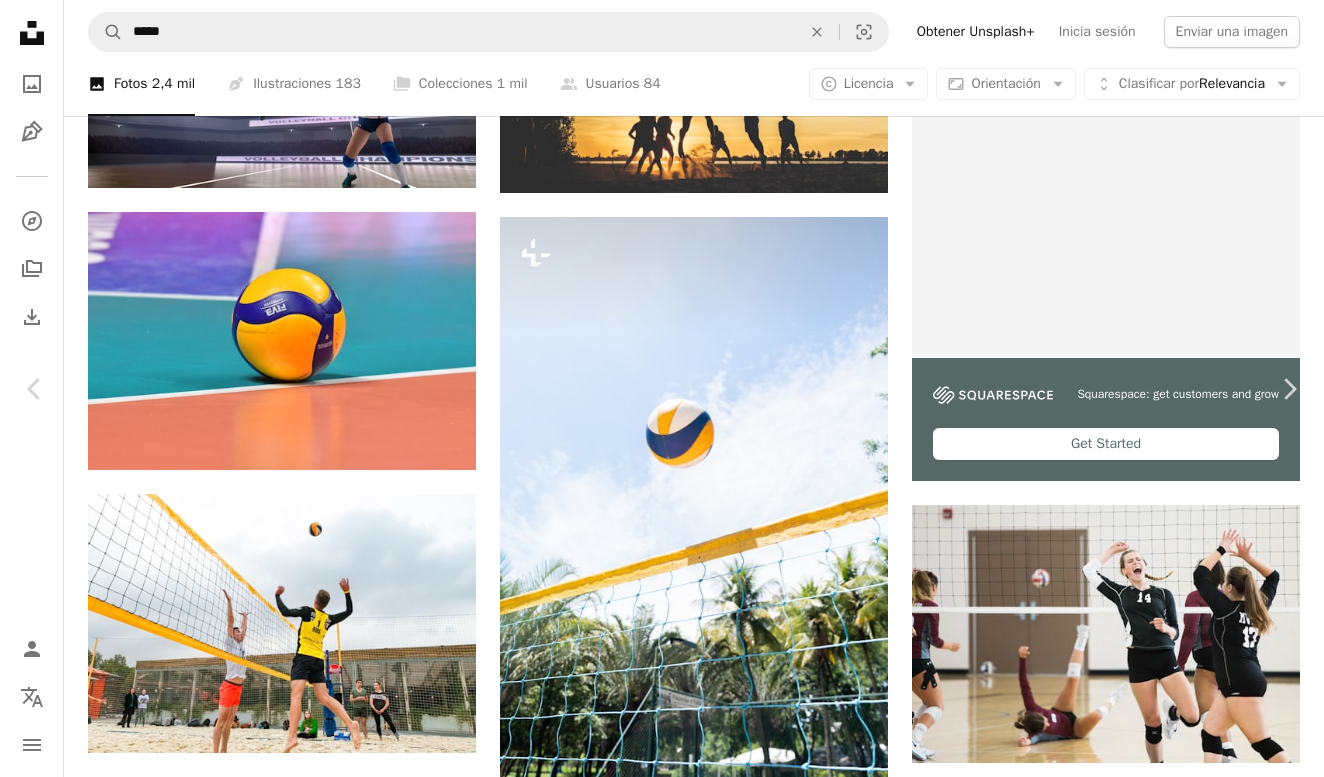 scroll, scrollTop: 4405, scrollLeft: 0, axis: vertical 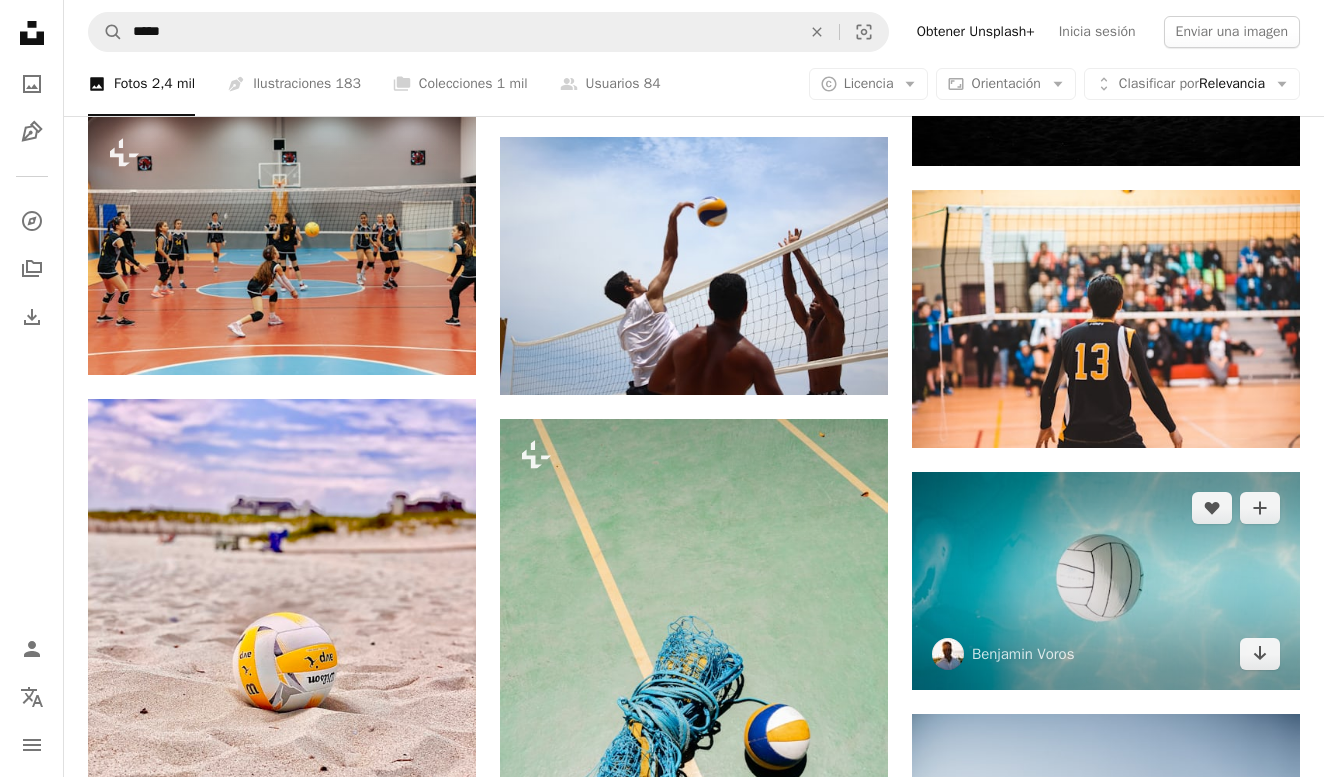 click at bounding box center (1106, 581) 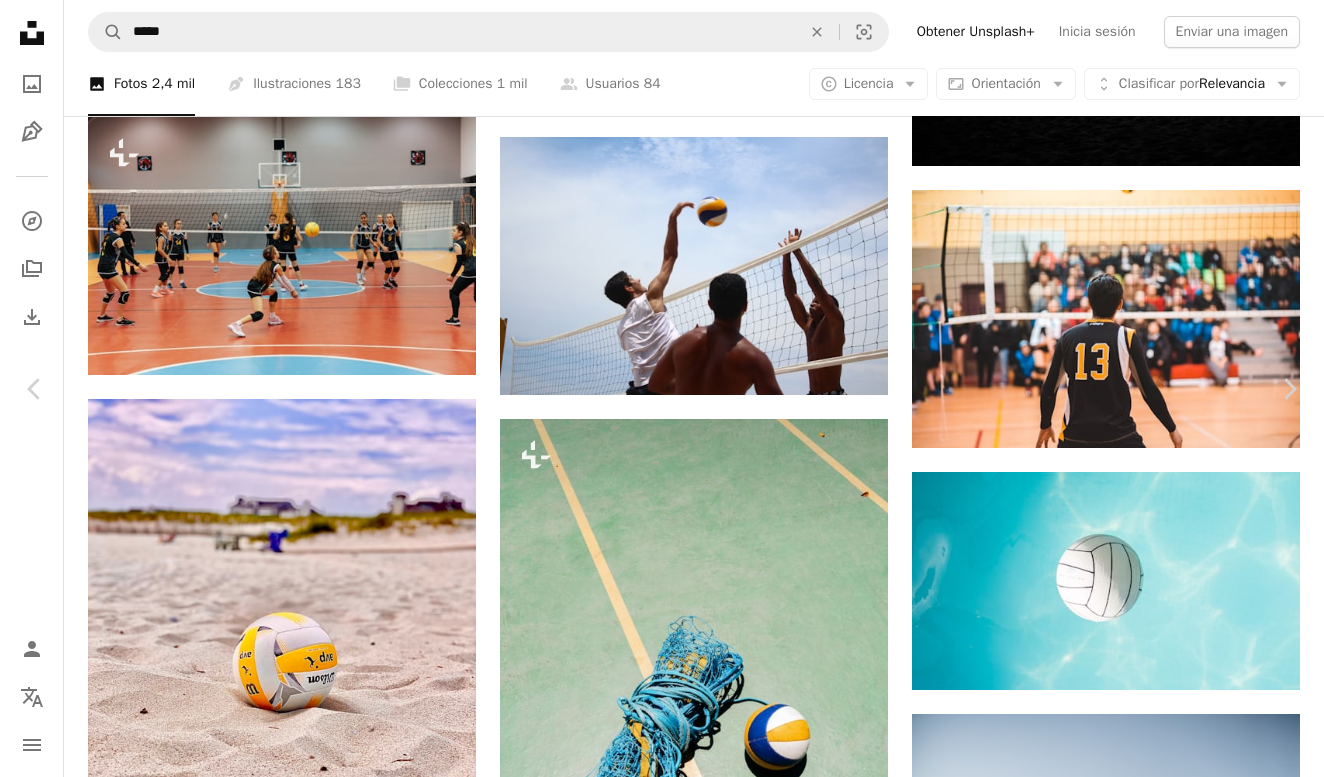 scroll, scrollTop: 9311, scrollLeft: 0, axis: vertical 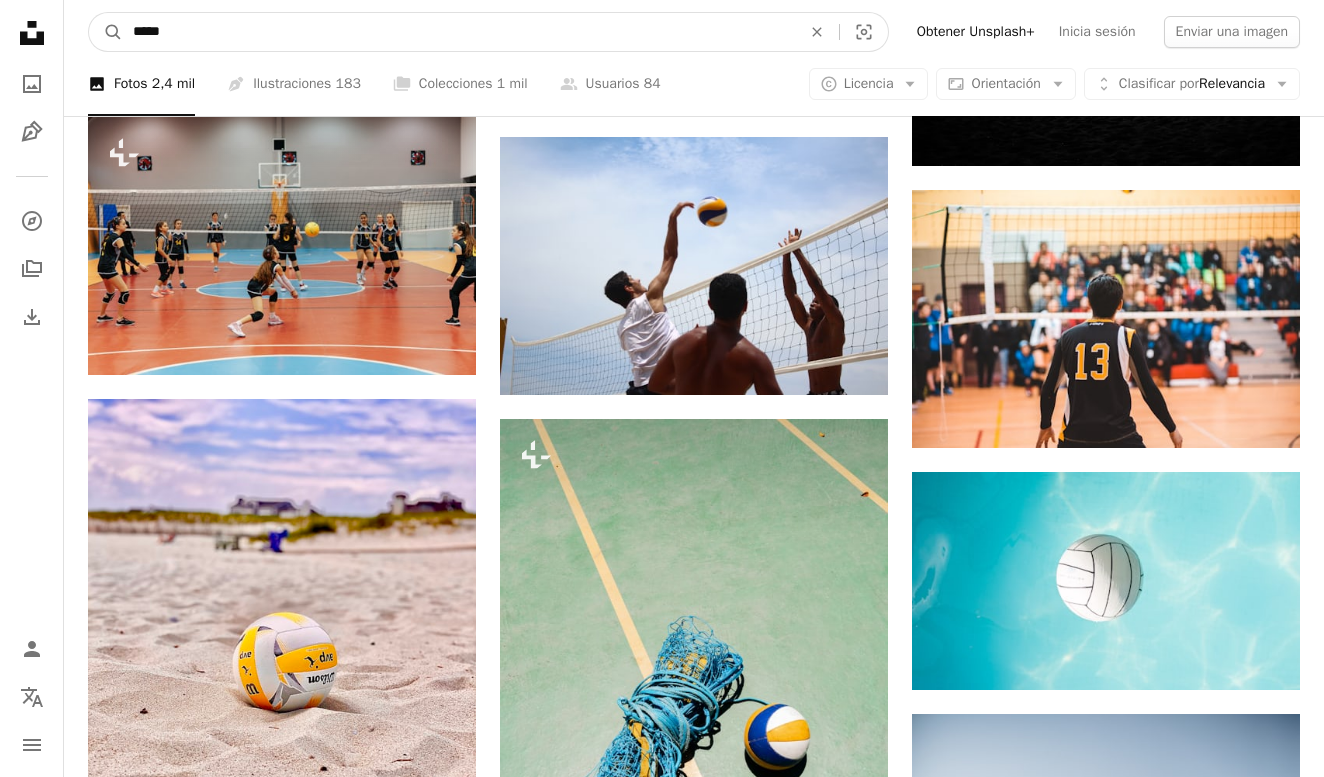 click on "*****" at bounding box center [459, 32] 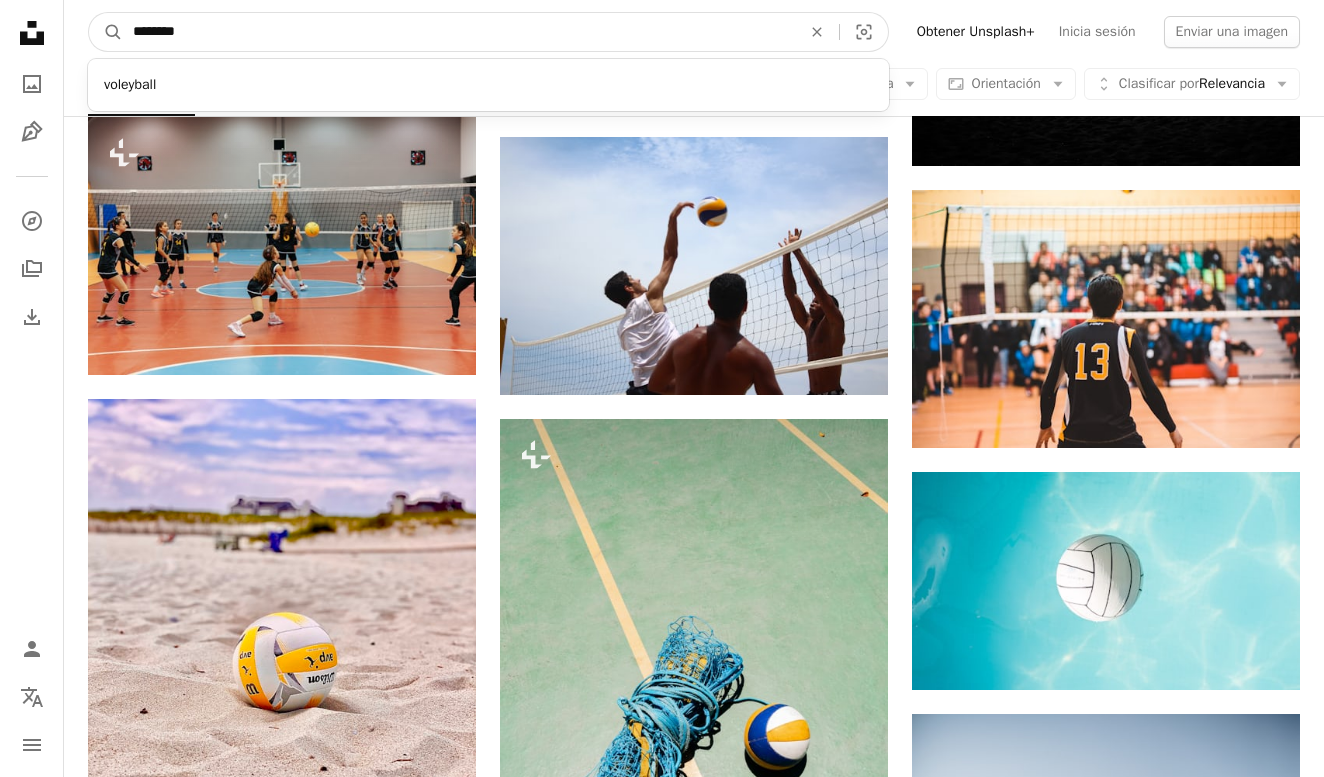 type on "*********" 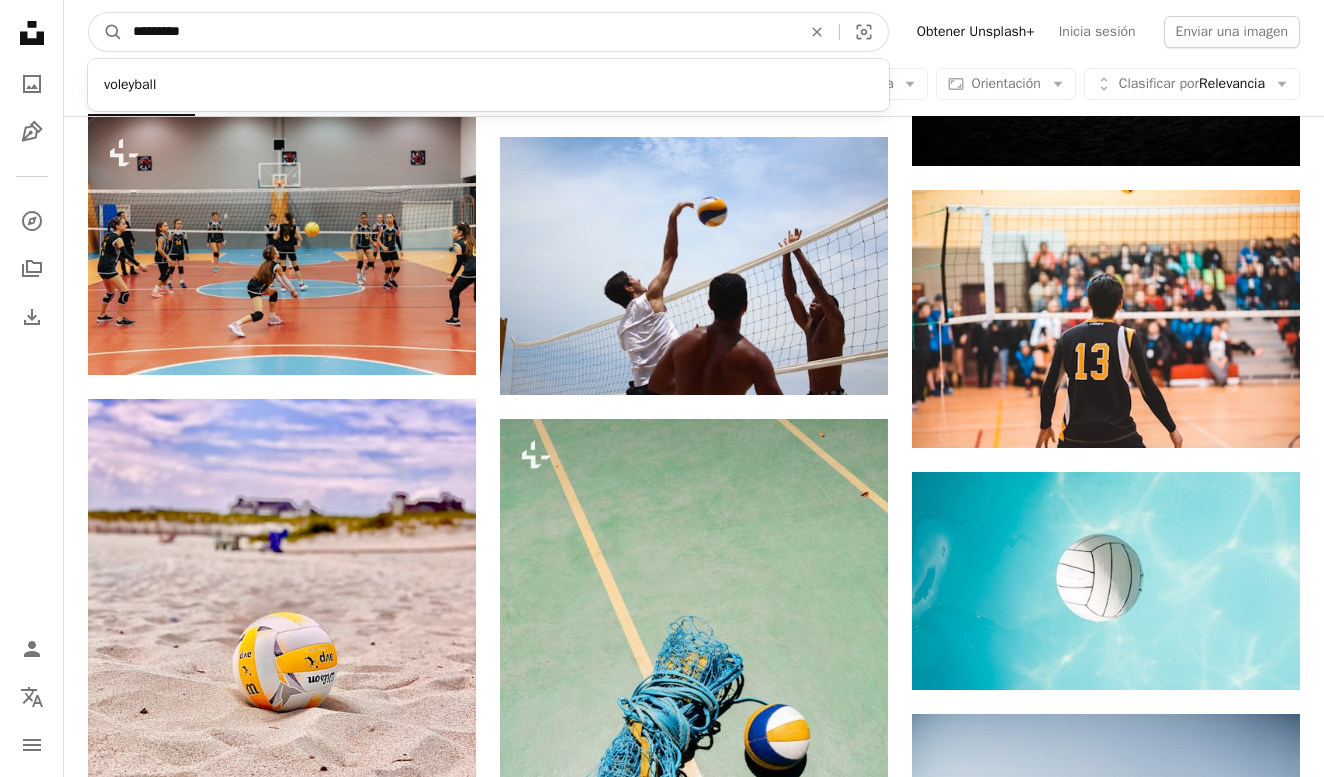 click on "A magnifying glass" at bounding box center [106, 32] 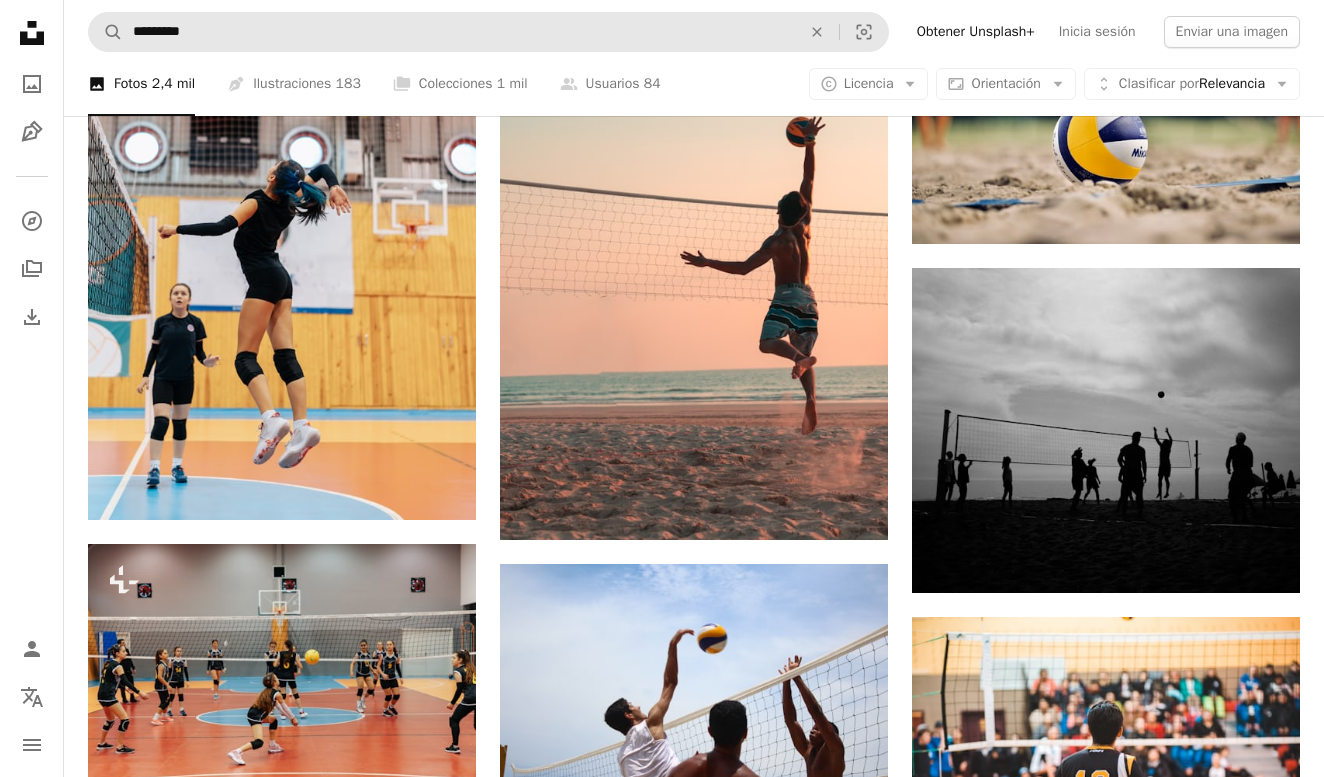 scroll, scrollTop: 1709, scrollLeft: 0, axis: vertical 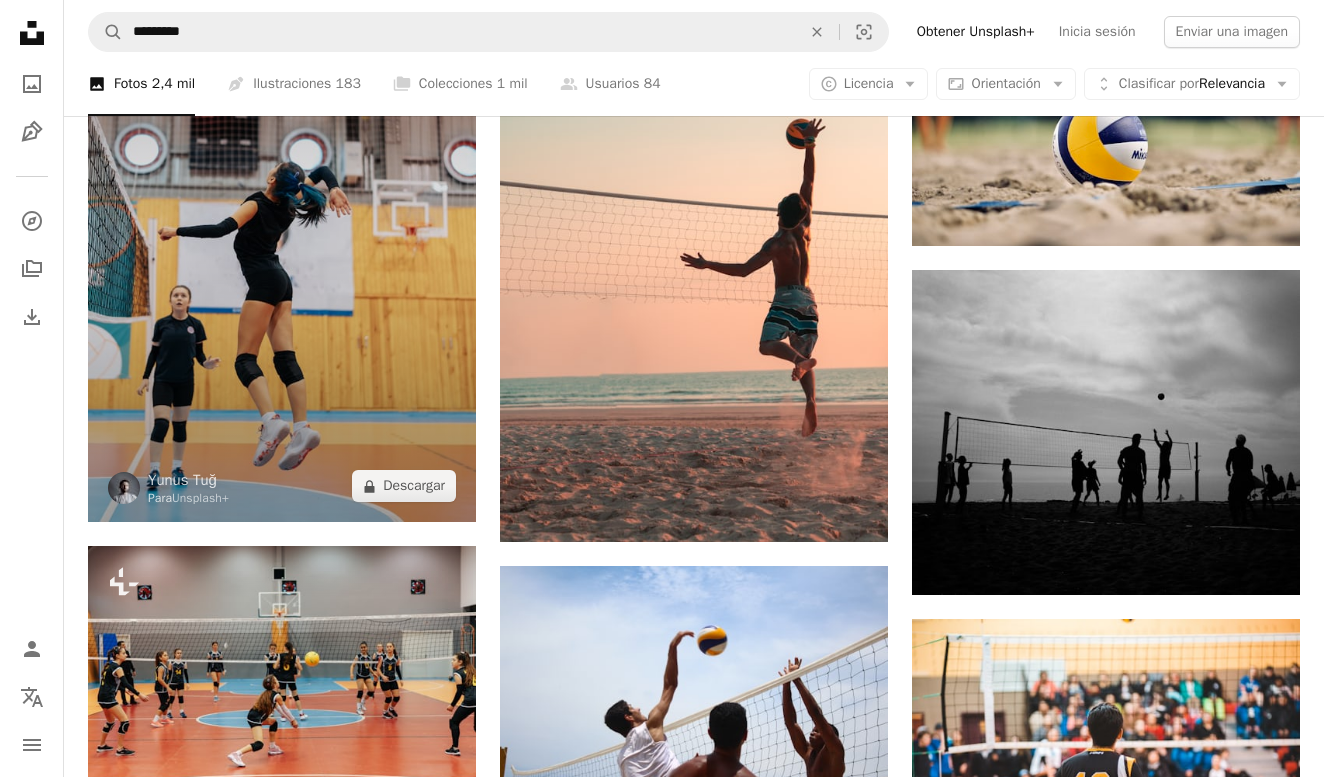 click at bounding box center [282, 246] 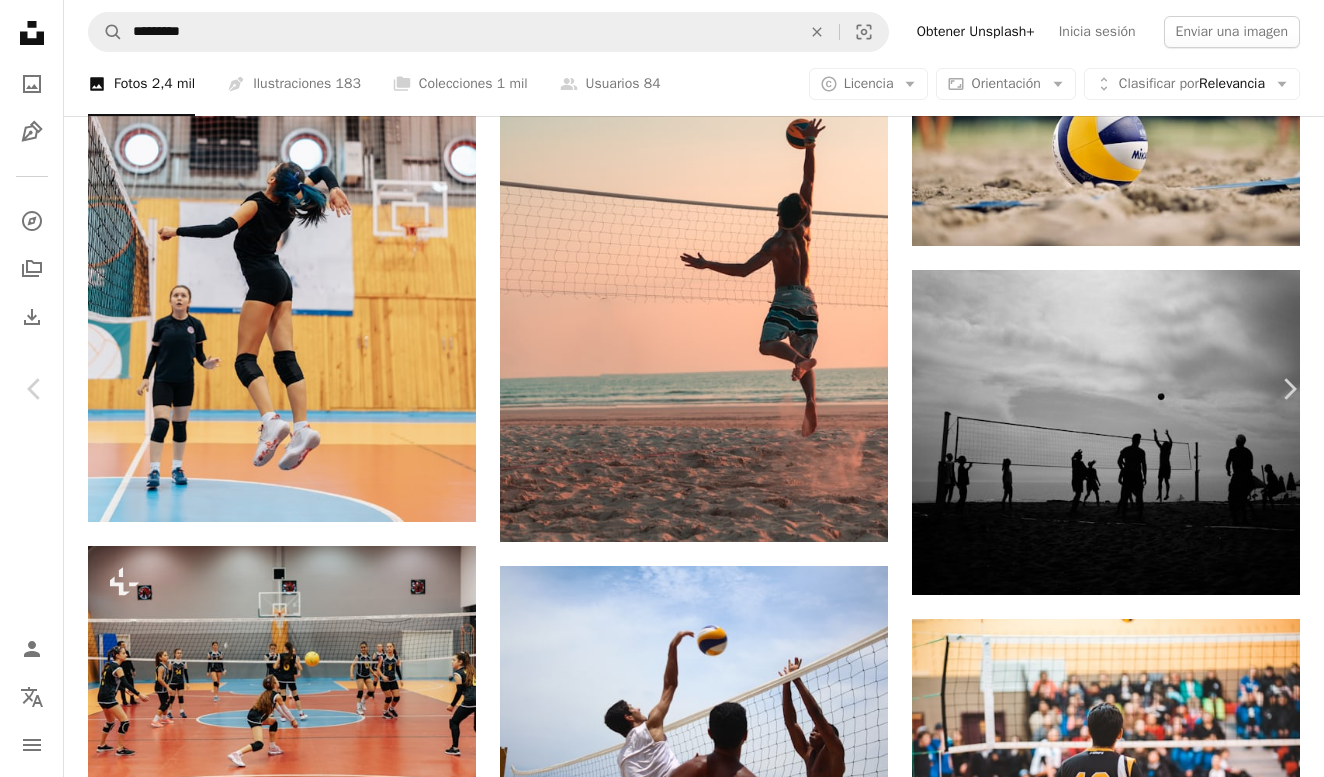 scroll, scrollTop: 9314, scrollLeft: 0, axis: vertical 